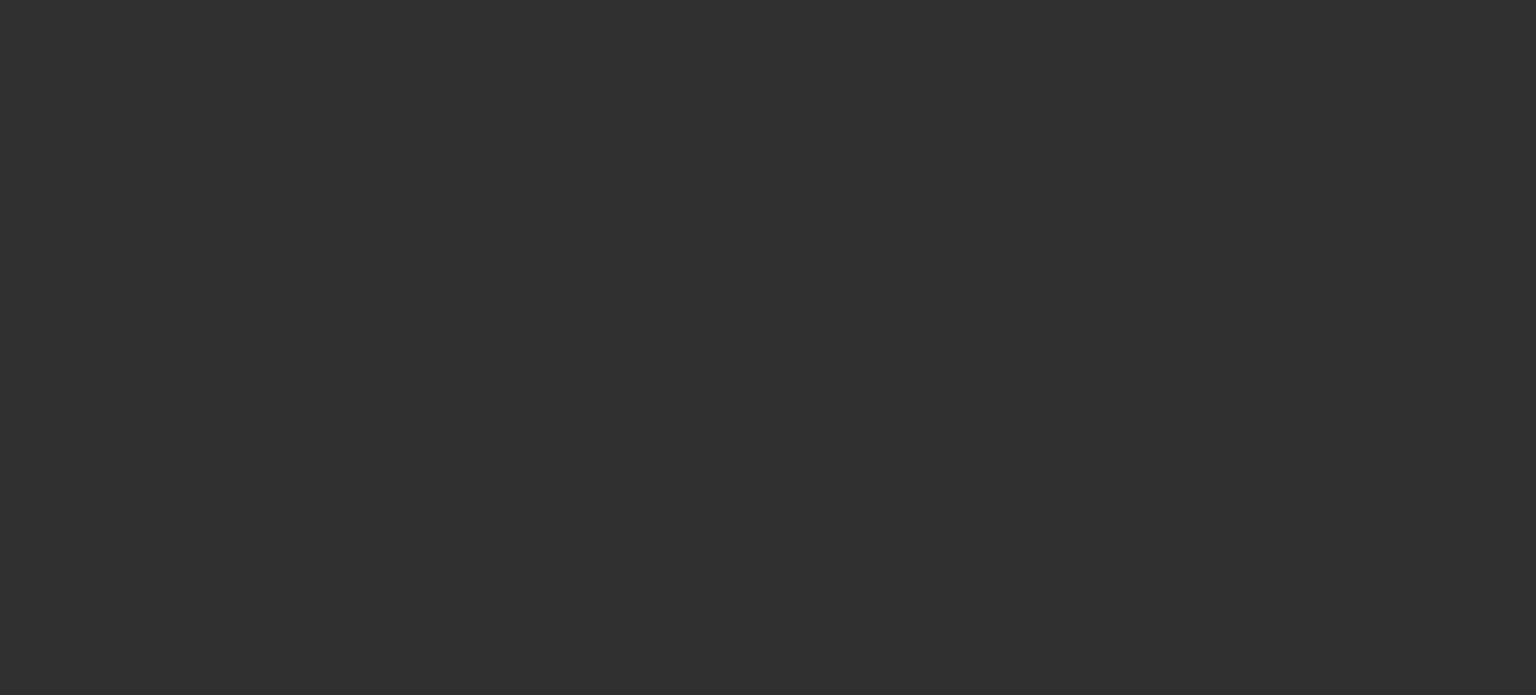 scroll, scrollTop: 0, scrollLeft: 0, axis: both 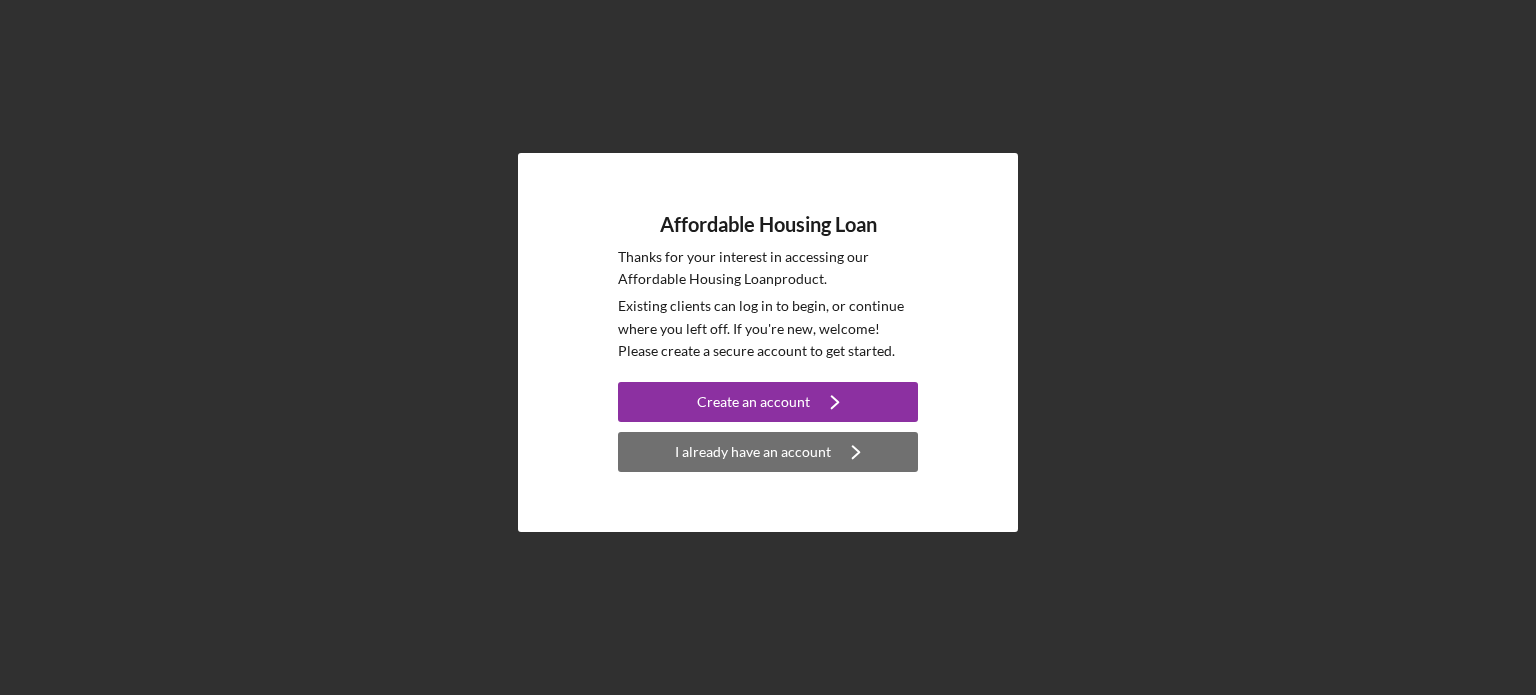 click on "I already have an account" at bounding box center [753, 452] 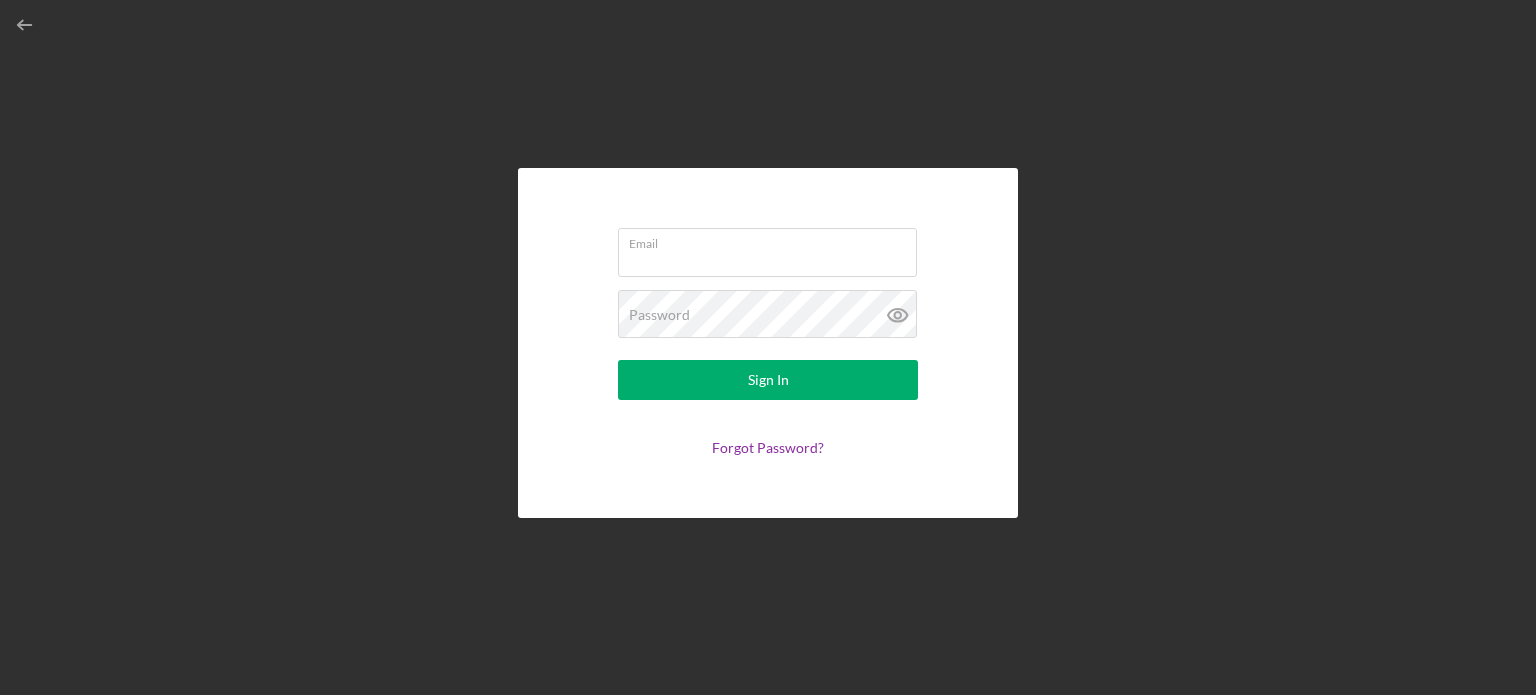 type on "[EMAIL]" 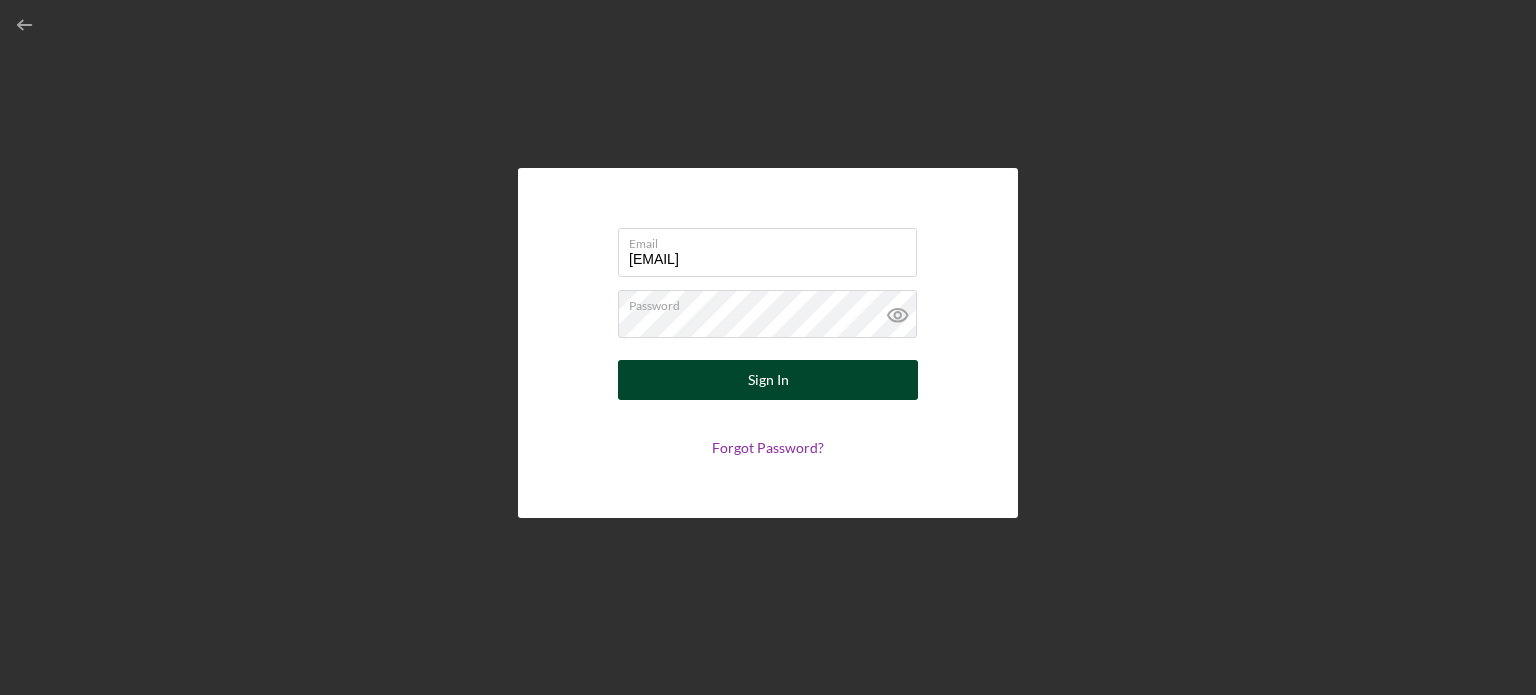 click on "Sign In" at bounding box center (768, 380) 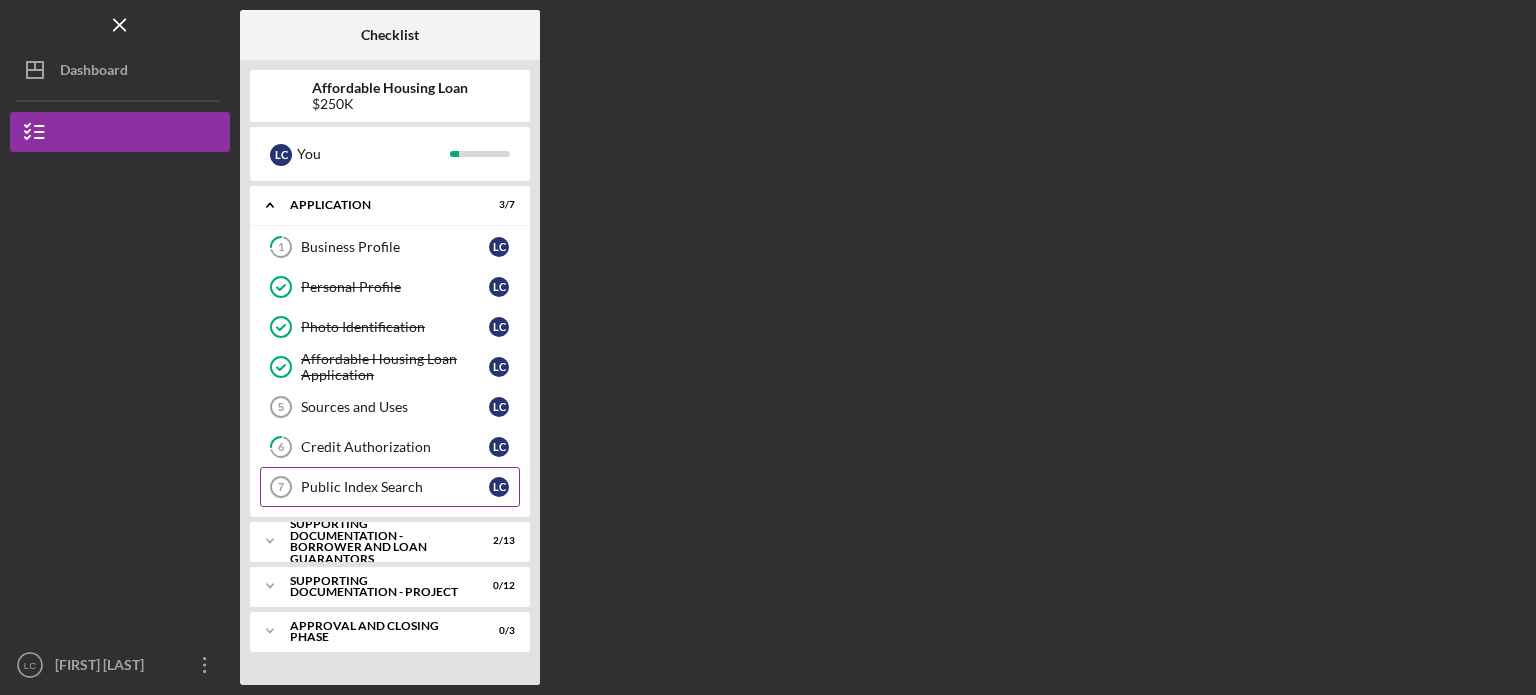 click on "Public Index Search" at bounding box center (395, 487) 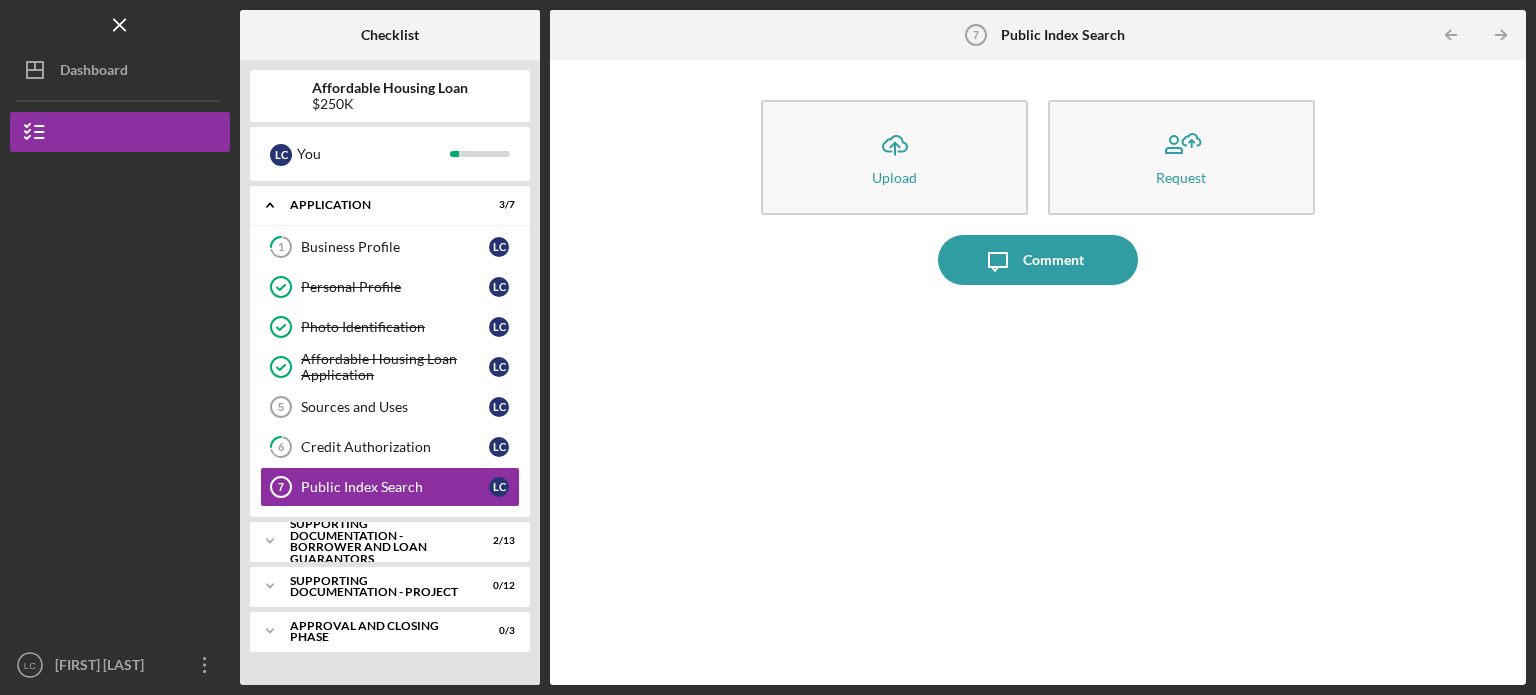 click on "Icon/Expander Application 3 / 7 1 Business Profile L C Personal Profile Personal Profile L C Photo Identification Photo Identification L C Affordable Housing Loan Application Affordable Housing Loan Application L C Sources and Uses 5 Sources and Uses L C 6 Credit Authorization L C Public Index Search 7 Public Index Search L C Icon/Expander Supporting Documentation - Borrower and Loan Guarantors 2 / 13 Icon/Expander Supporting Documentation - Project 0 / 12 Icon/Expander Approval and Closing Phase 0 / 3" at bounding box center [390, 430] 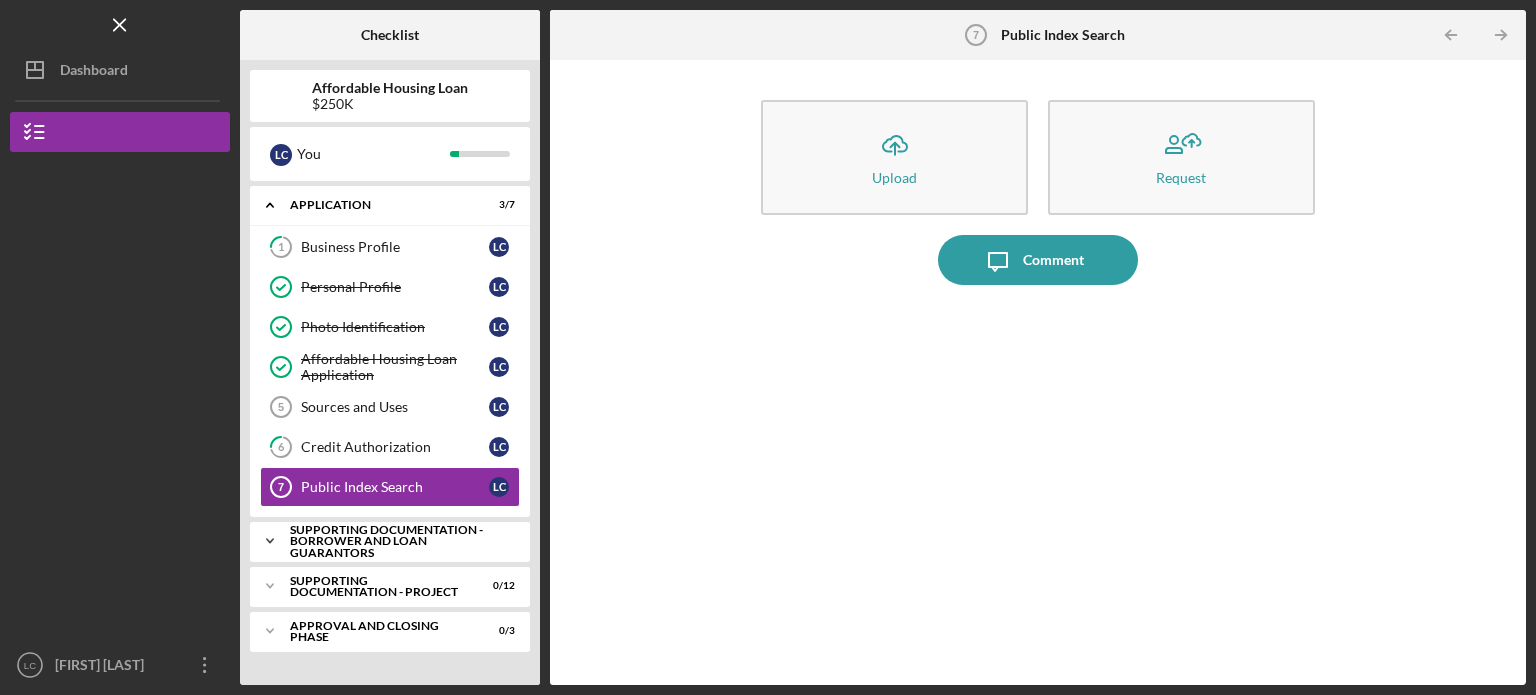 click on "Icon/Expander" 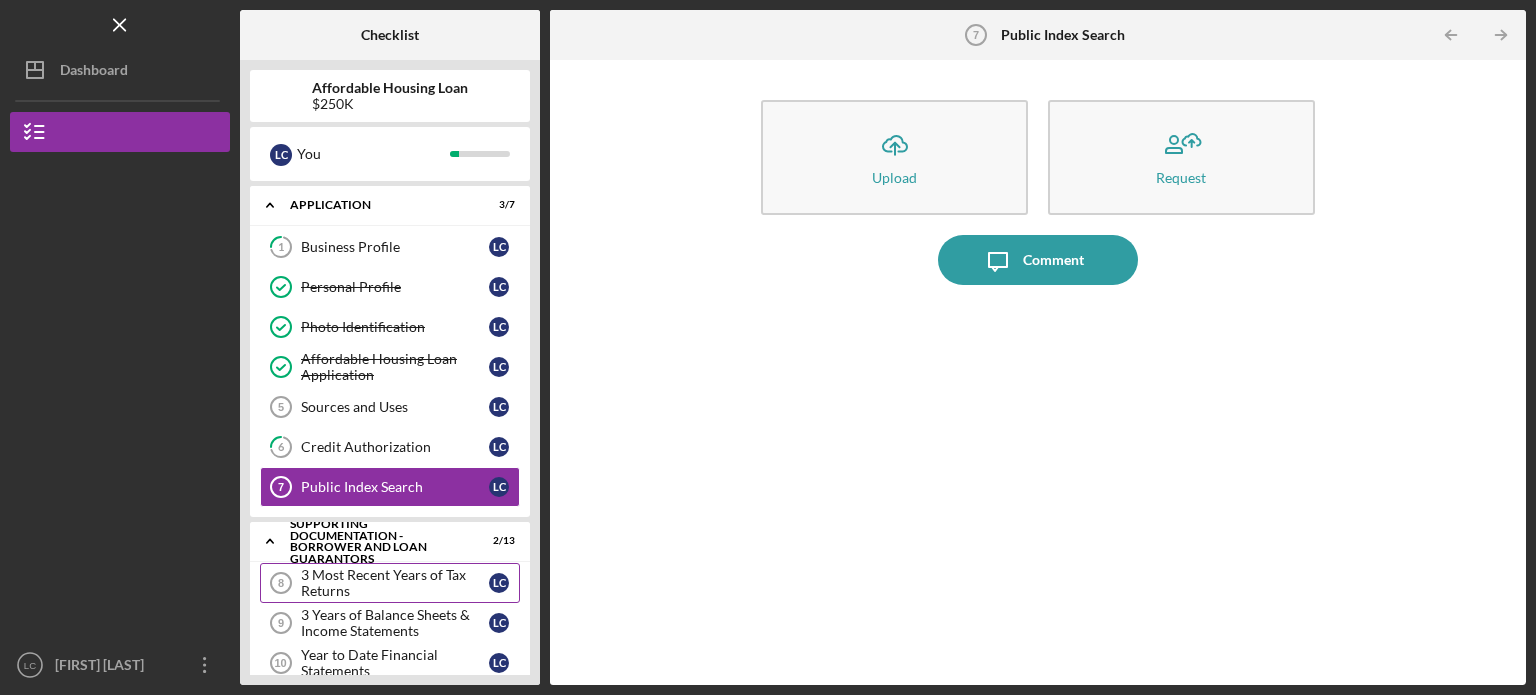 click on "3 Most Recent Years of Tax Returns" at bounding box center (395, 583) 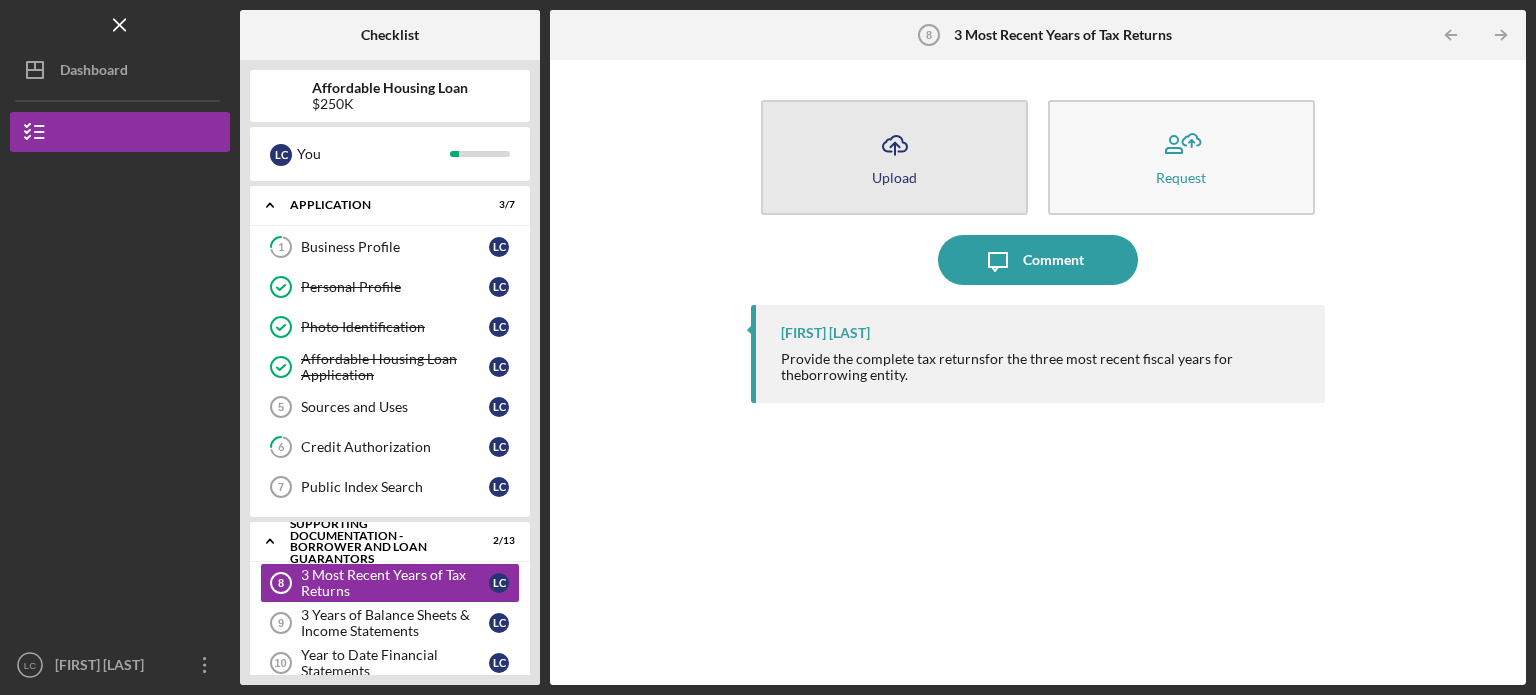 click on "Icon/Upload" 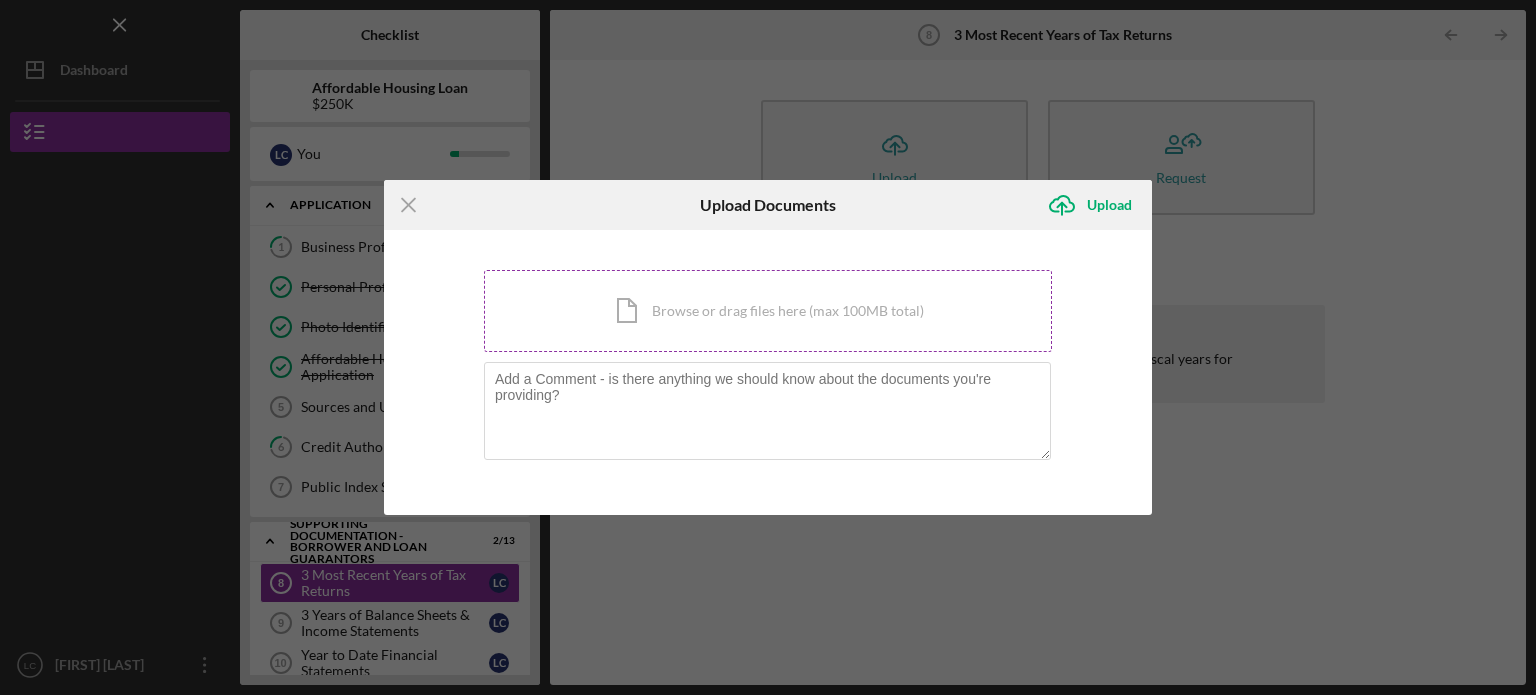 click on "Icon/Document Browse or drag files here (max 100MB total) Tap to choose files or take a photo" at bounding box center [768, 311] 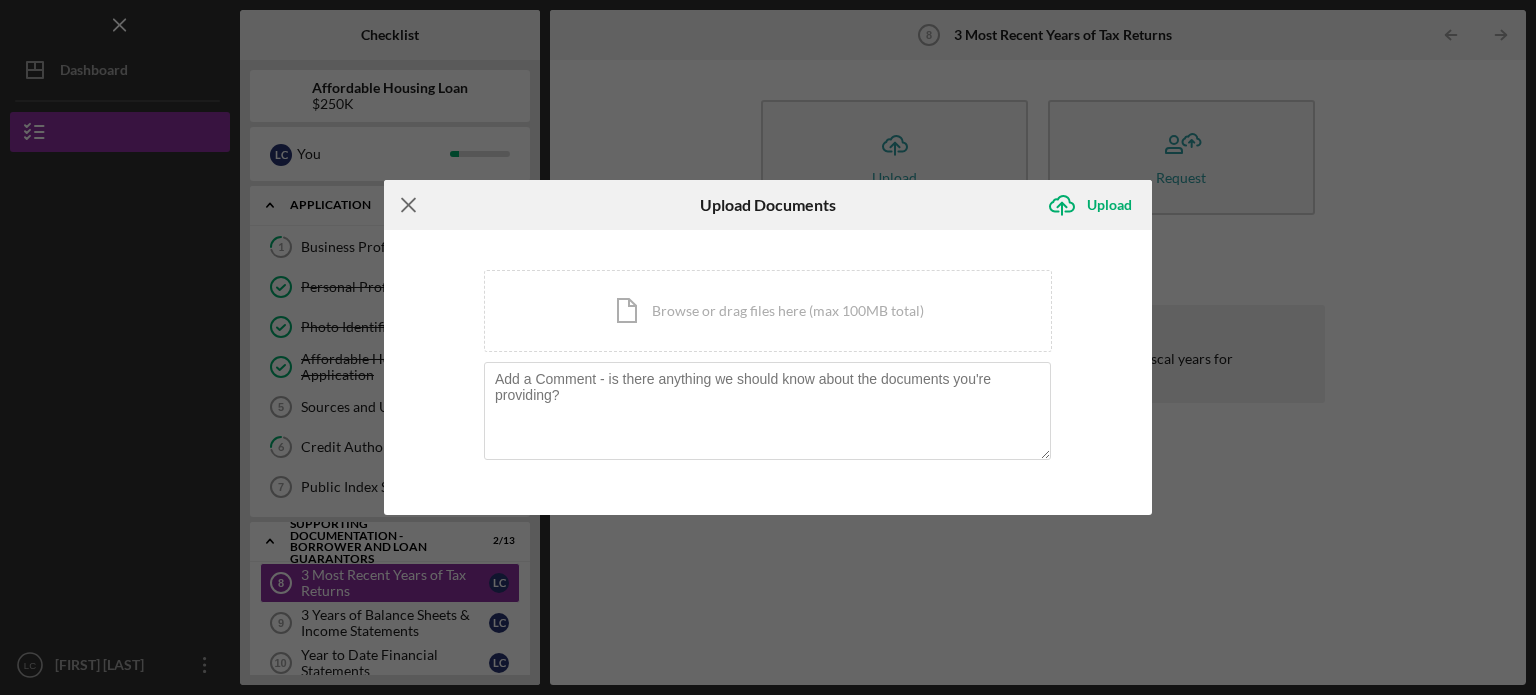 click on "Icon/Menu Close" 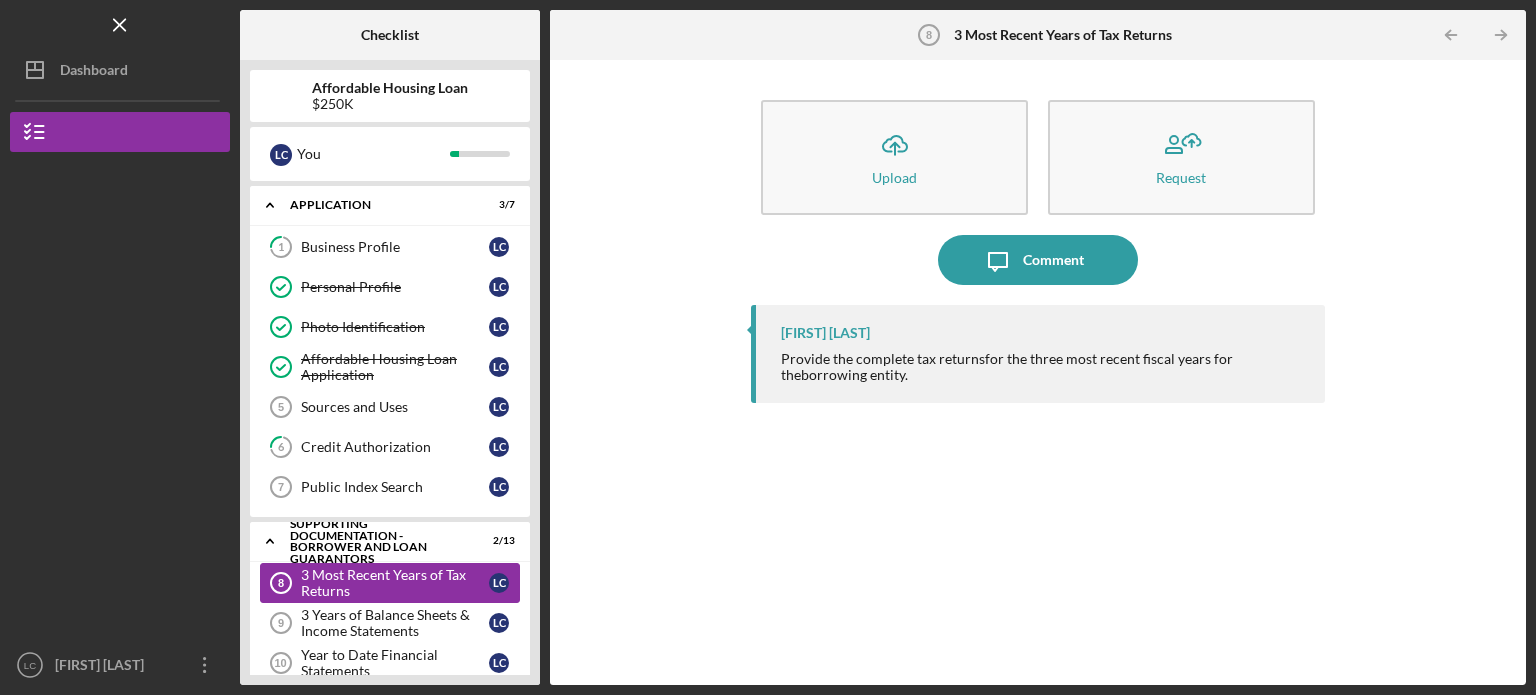 click on "3 Most Recent Years of Tax Returns" at bounding box center (395, 583) 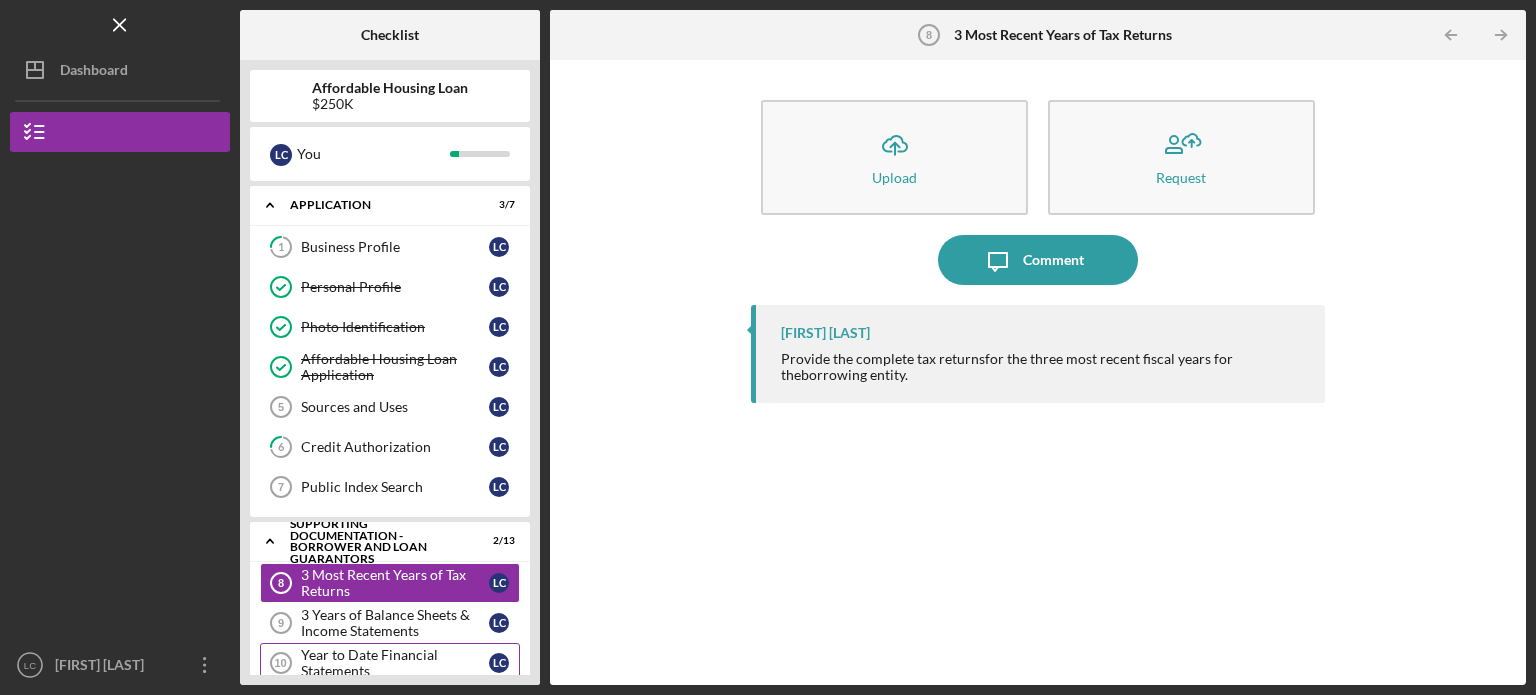 click on "Year to Date Financial Statements" at bounding box center [395, 663] 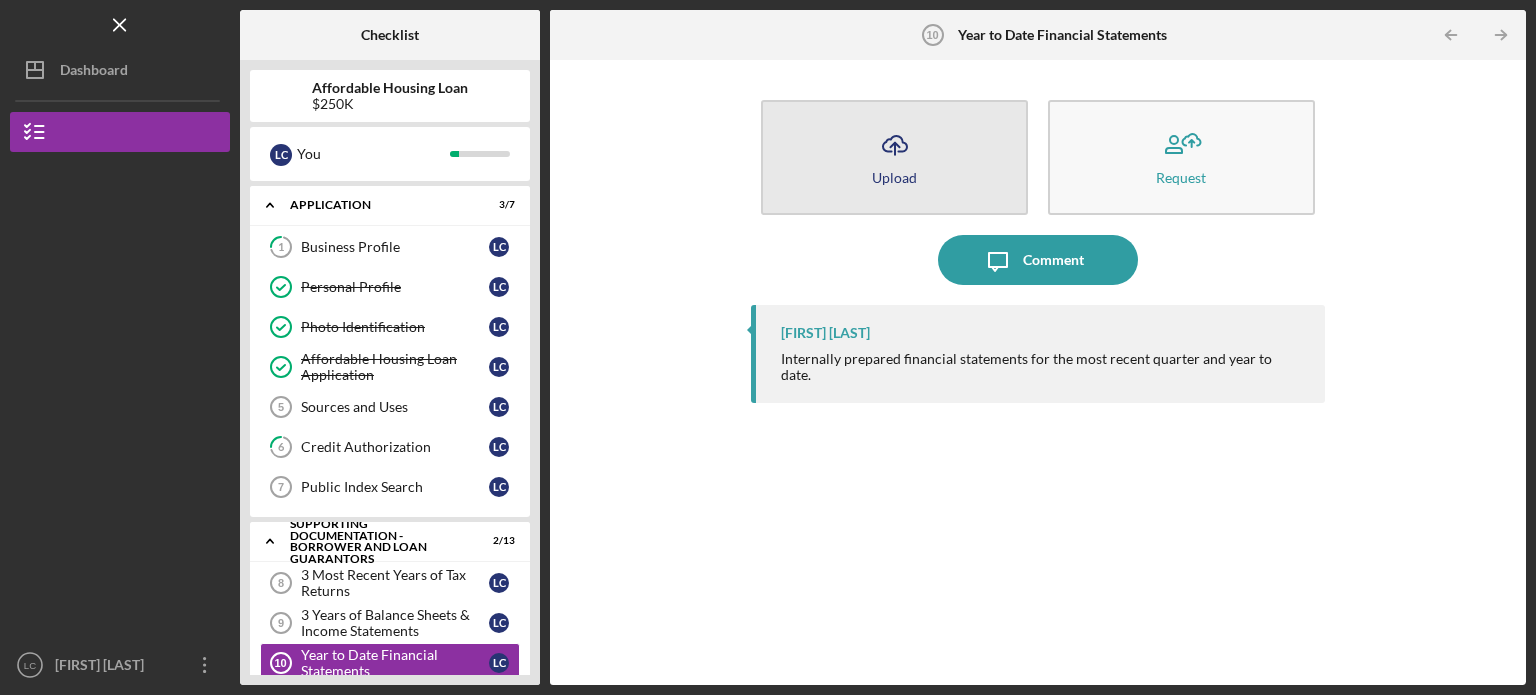 click on "Upload" at bounding box center (894, 177) 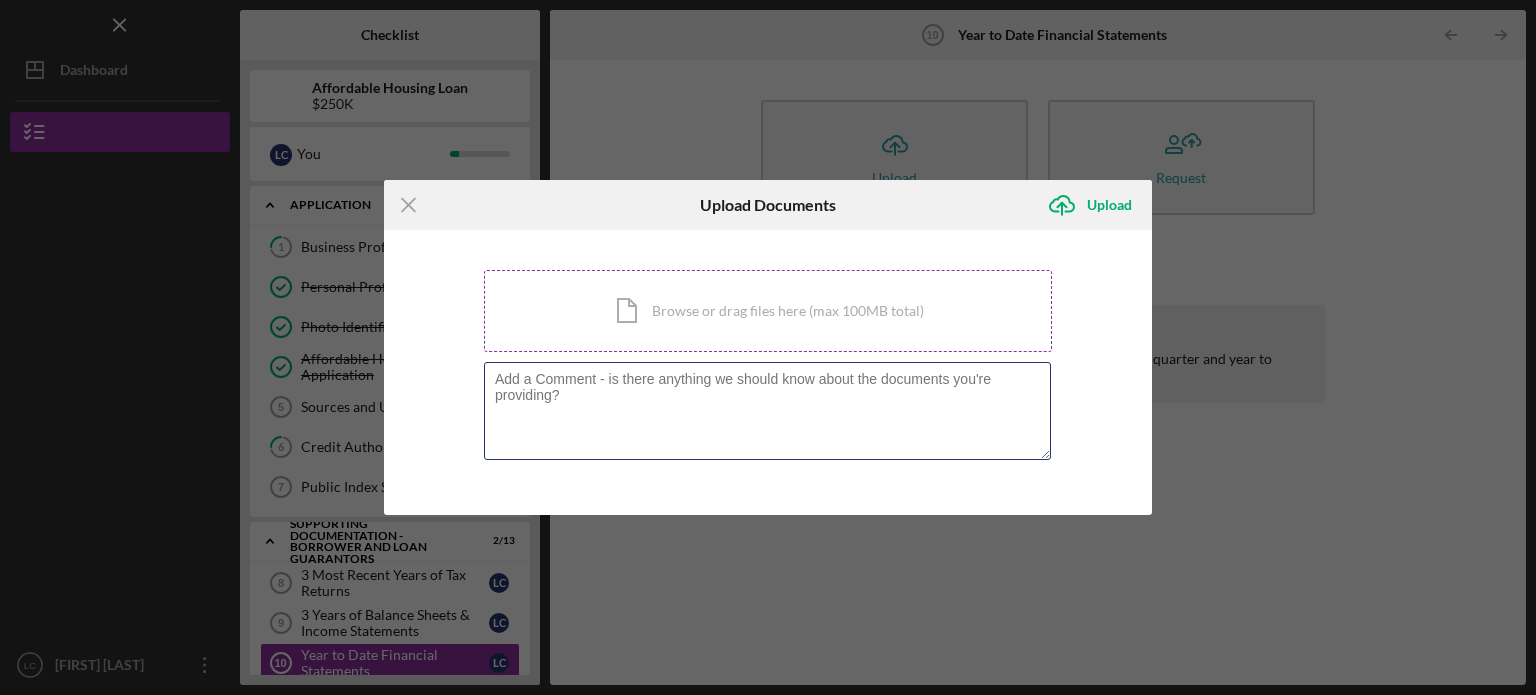 click on "You're uploading documents related to  Year to Date Financial Statements . Icon/Document Browse or drag files here (max 100MB total) Tap to choose files or take a photo" at bounding box center (768, 373) 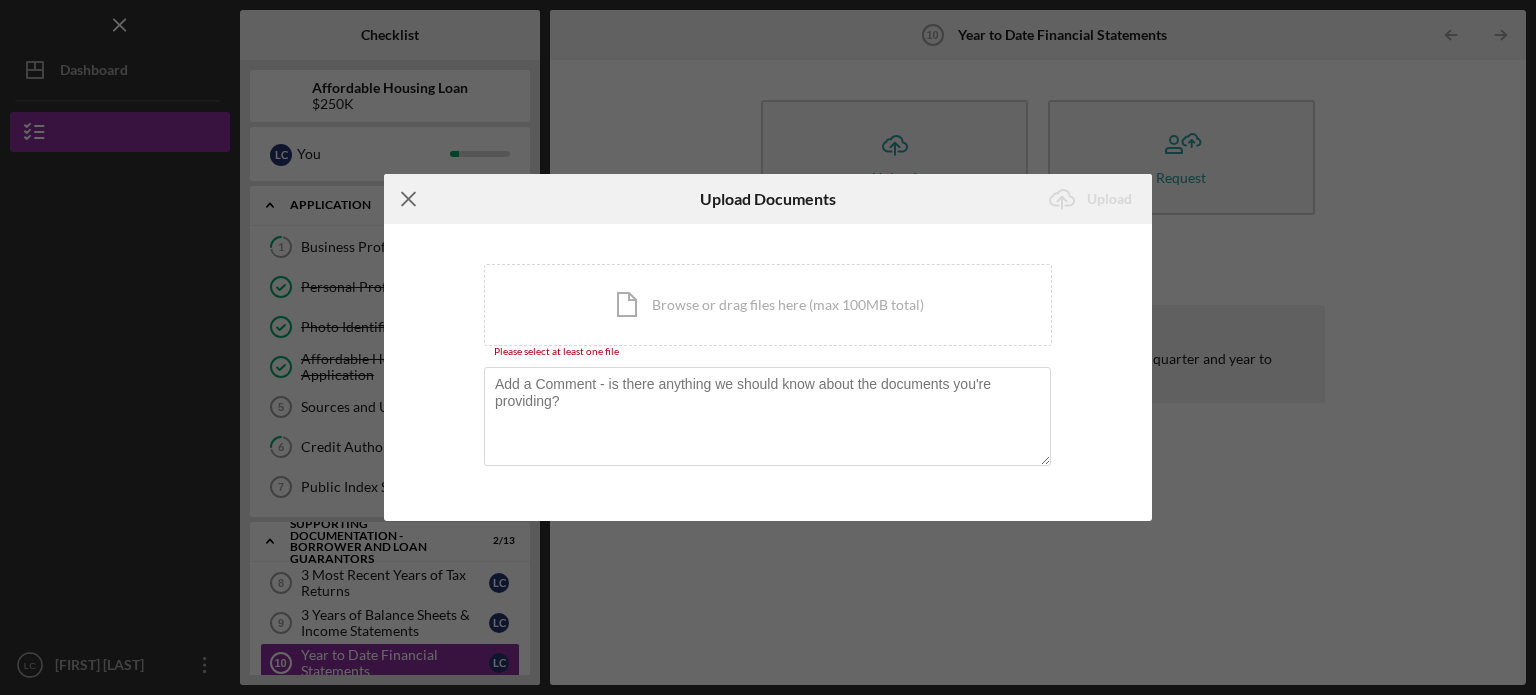 click on "Icon/Menu Close" 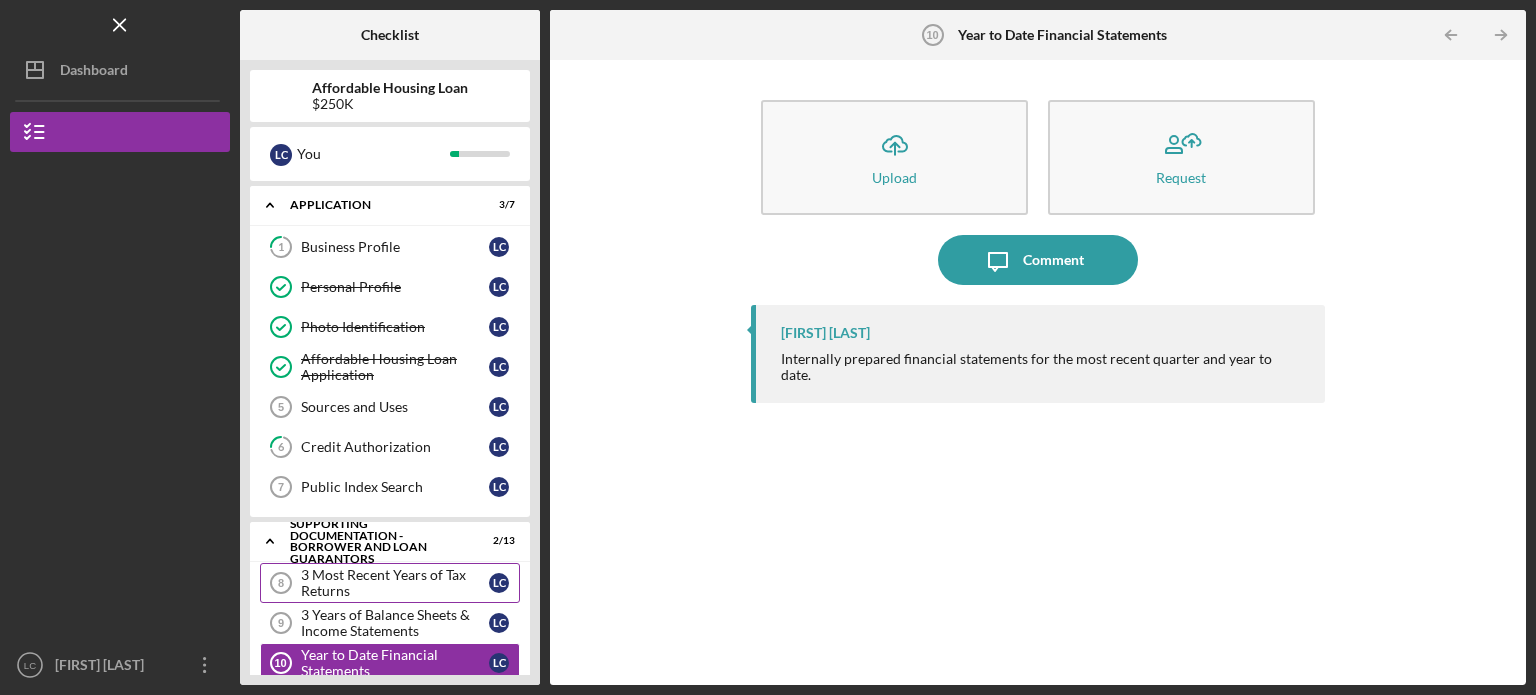 click on "3 Most Recent Years of Tax Returns" at bounding box center (395, 583) 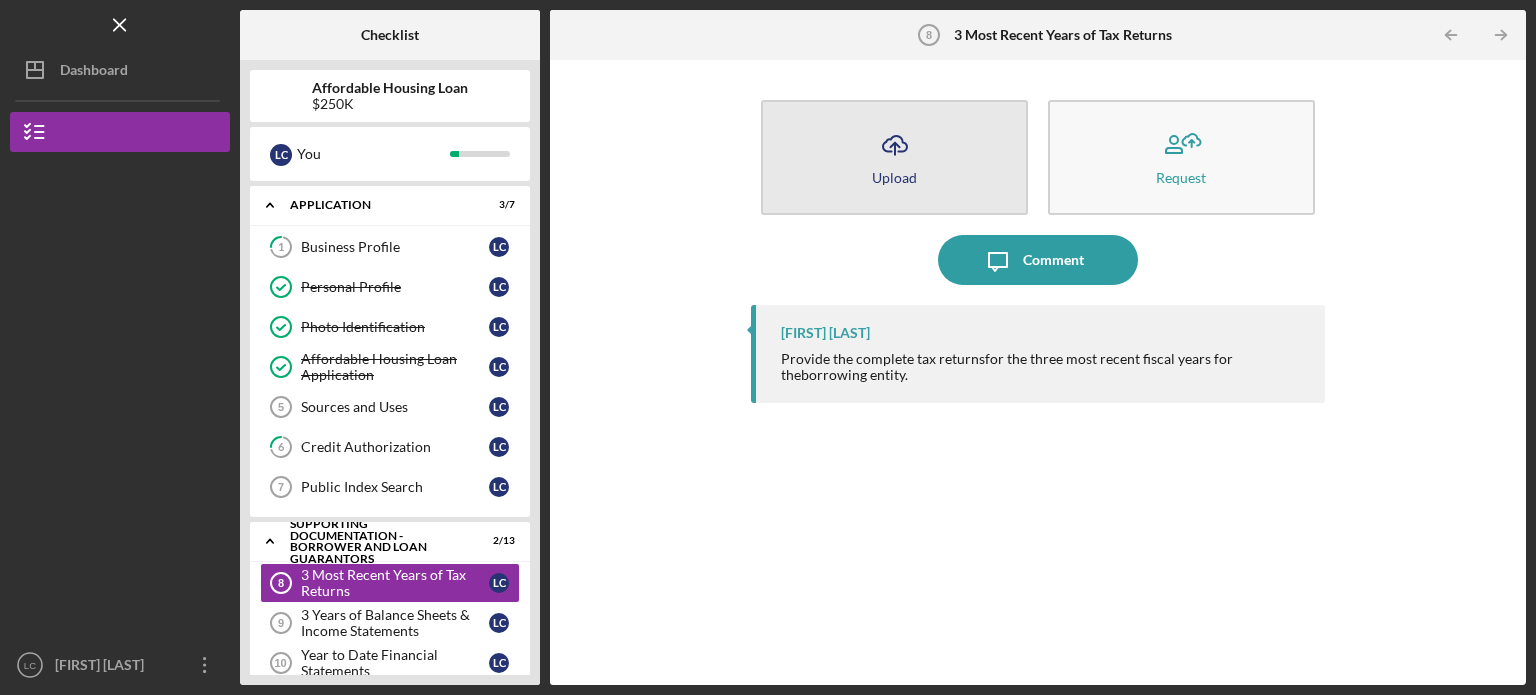 click on "Icon/Upload" 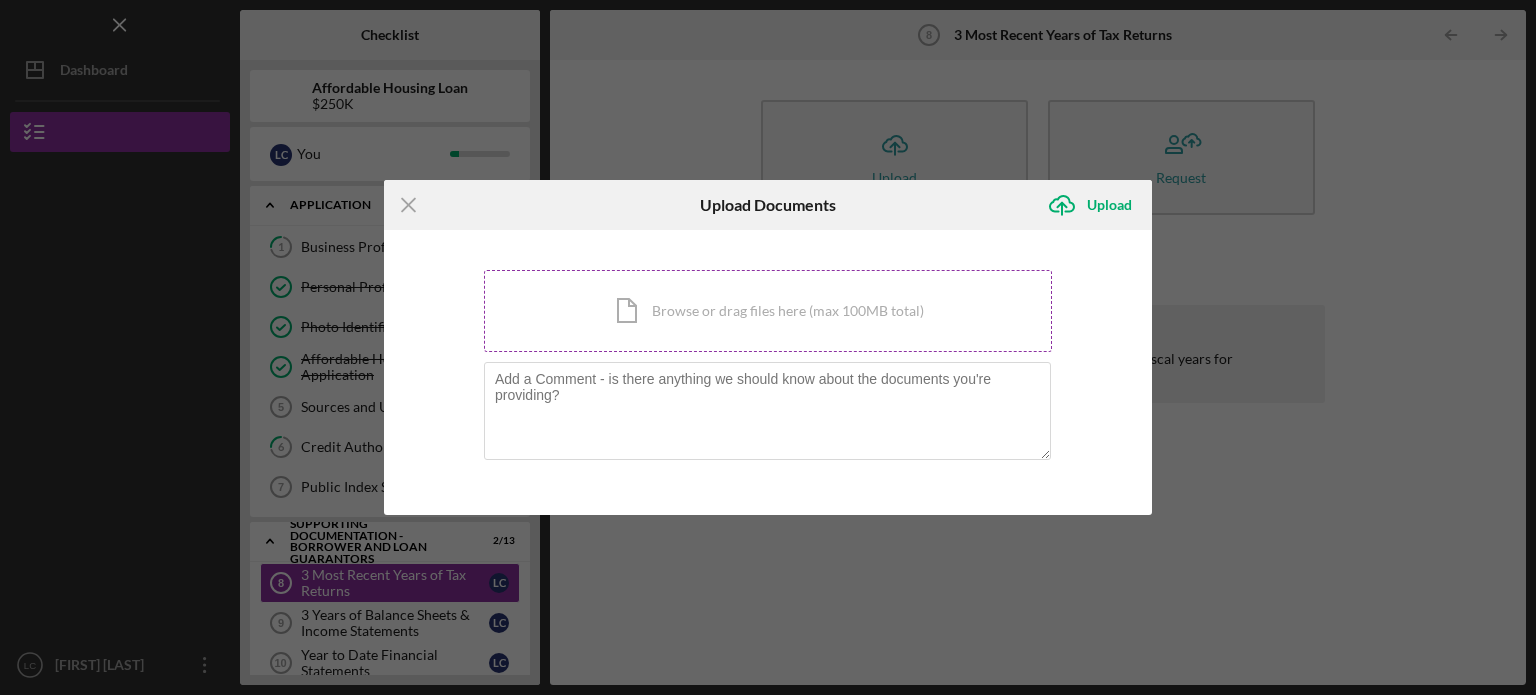 click on "Icon/Document Browse or drag files here (max 100MB total) Tap to choose files or take a photo" at bounding box center [768, 311] 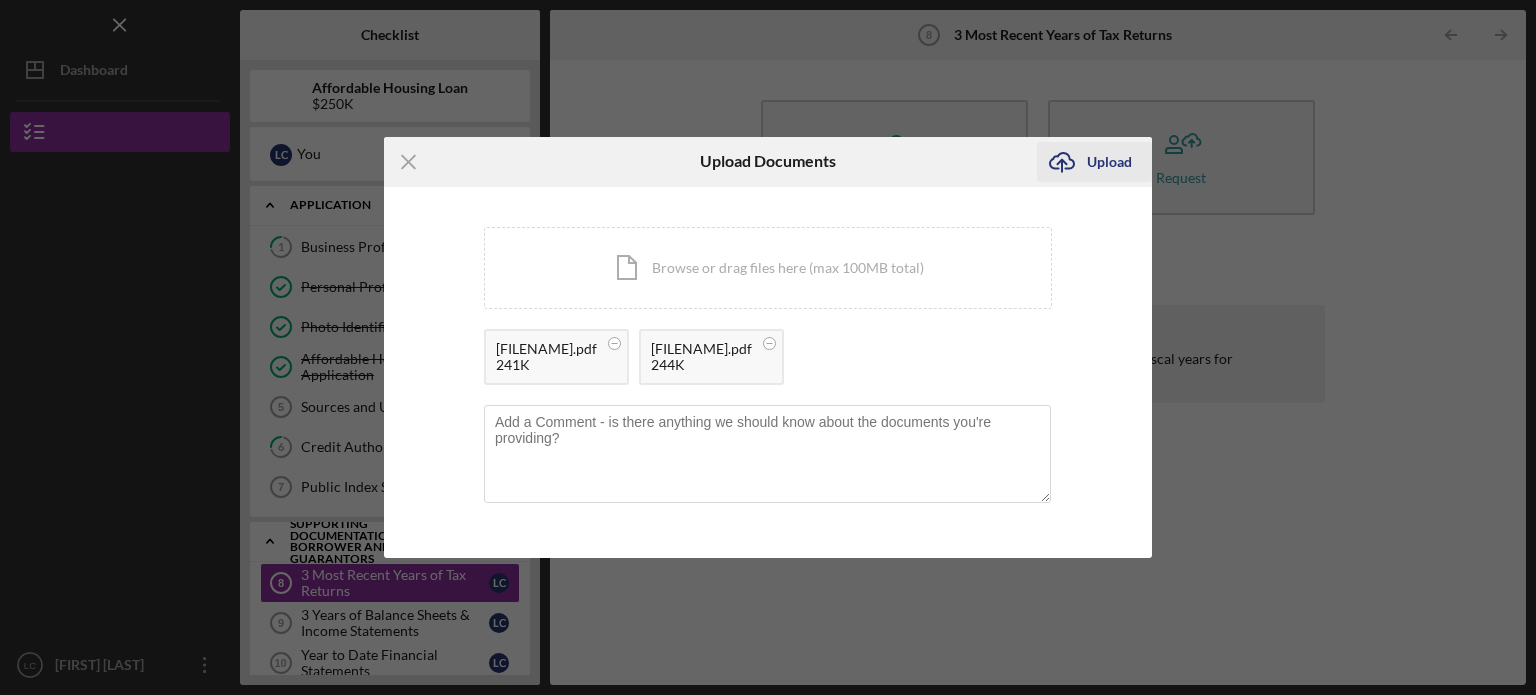 click on "Upload" at bounding box center [1109, 162] 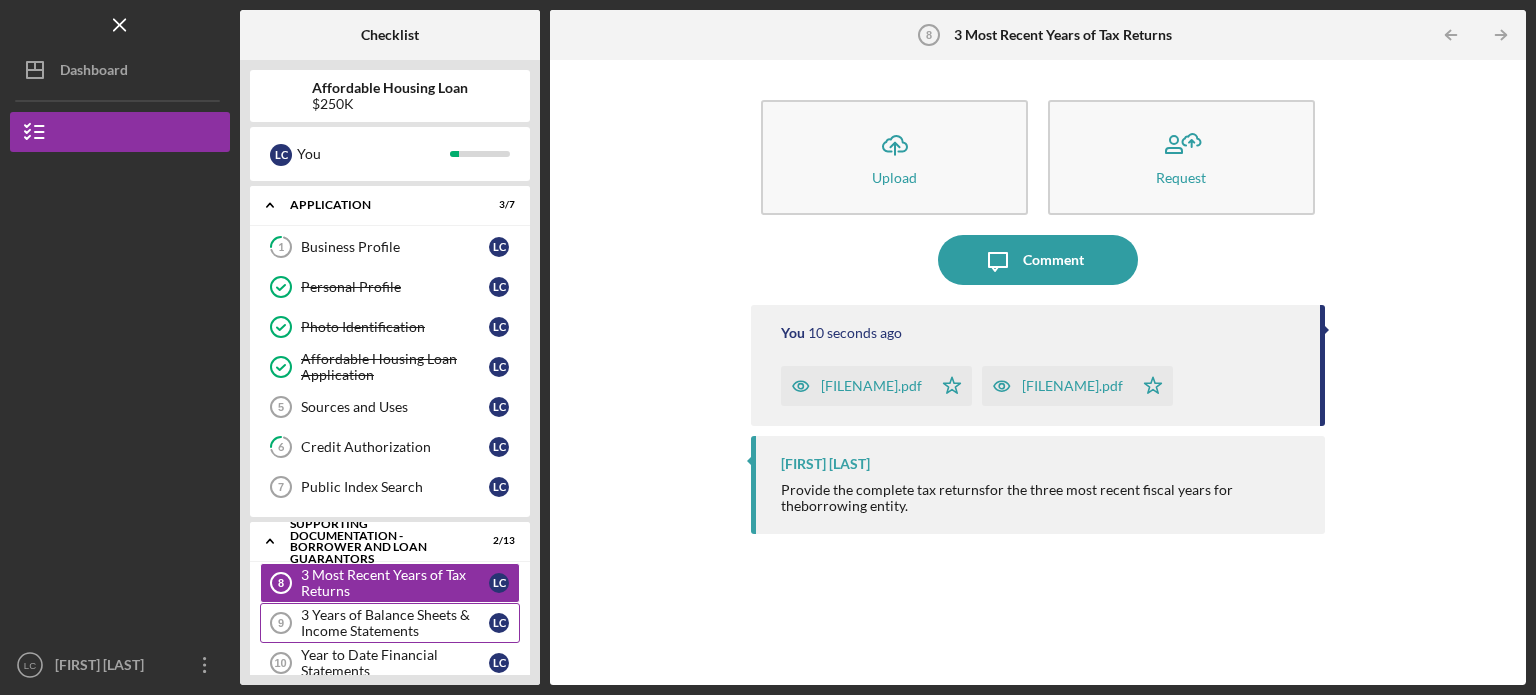 click on "3 Years of Balance Sheets & Income Statements 9 3 Years of Balance Sheets & Income Statements L C" at bounding box center [390, 623] 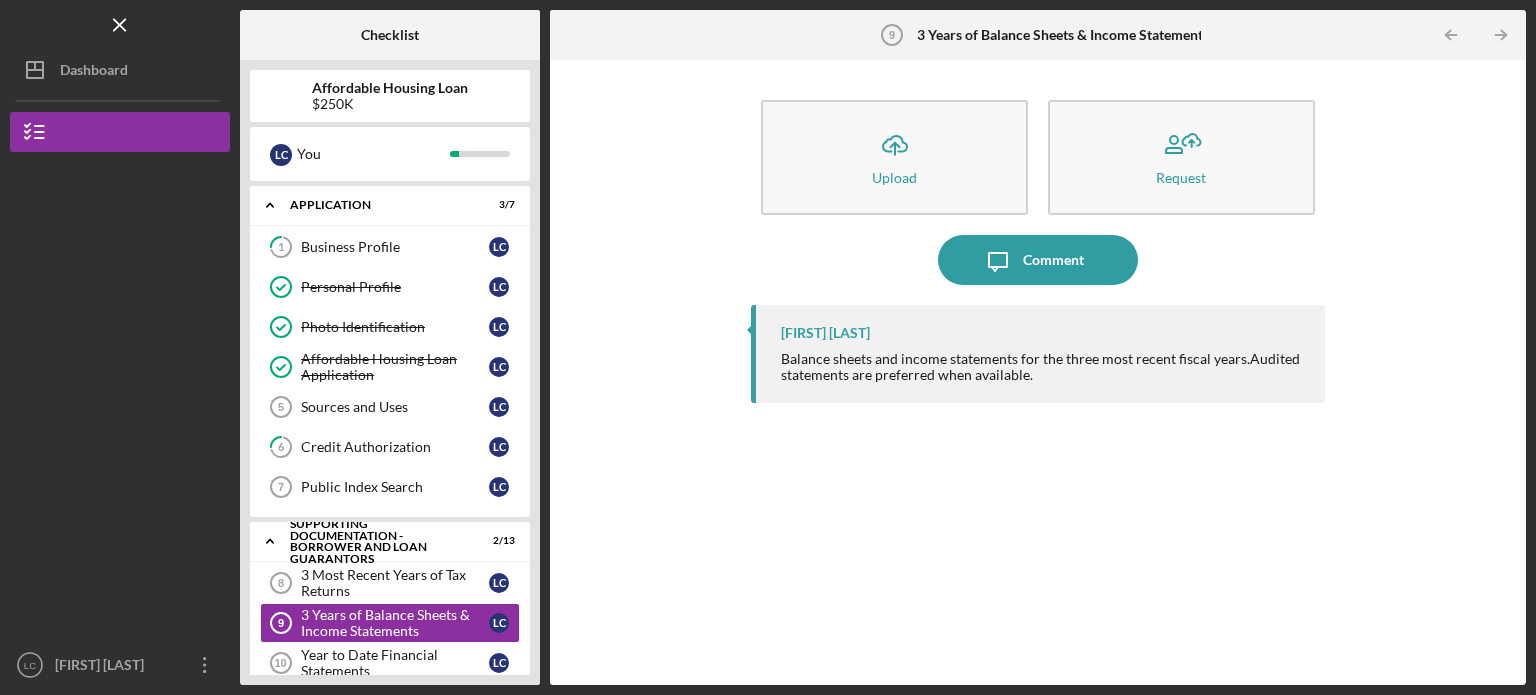 drag, startPoint x: 536, startPoint y: 407, endPoint x: 531, endPoint y: 542, distance: 135.09256 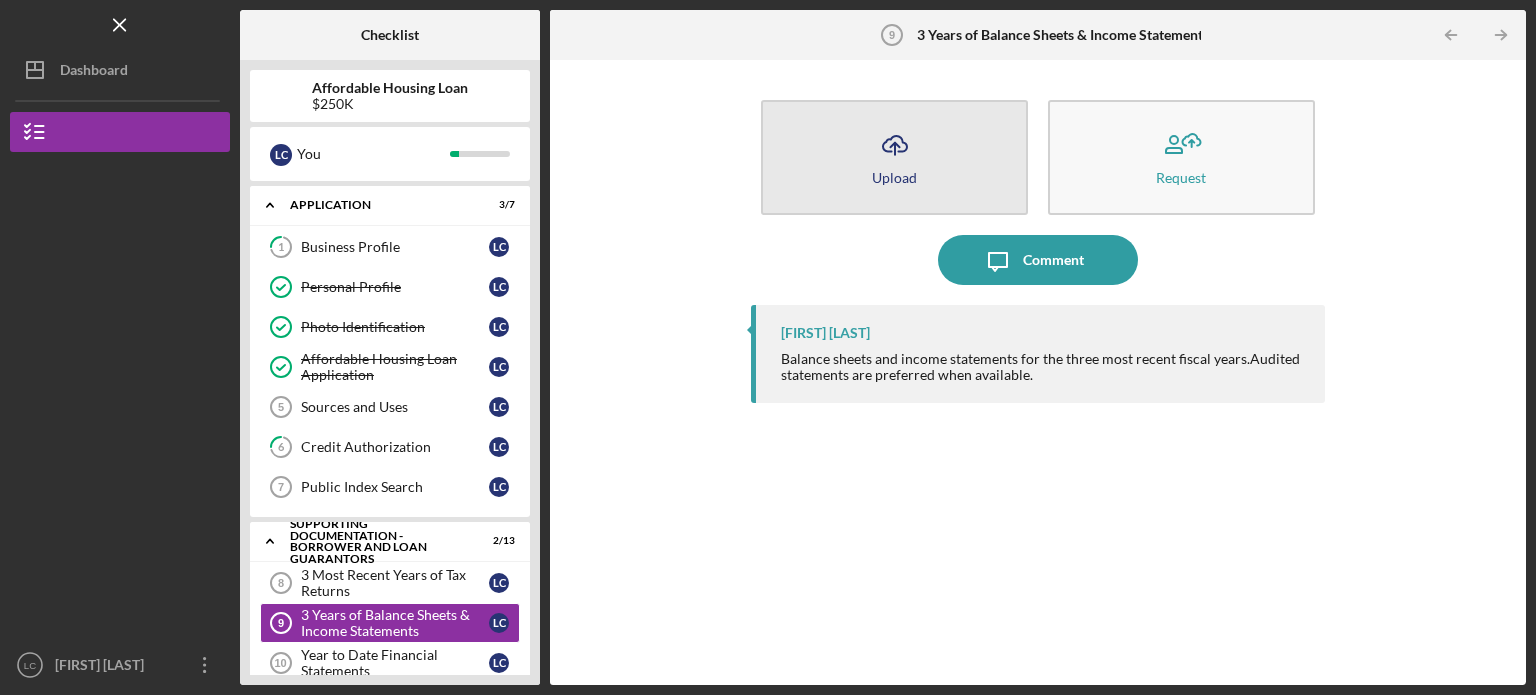 click on "Icon/Upload Upload" at bounding box center (894, 157) 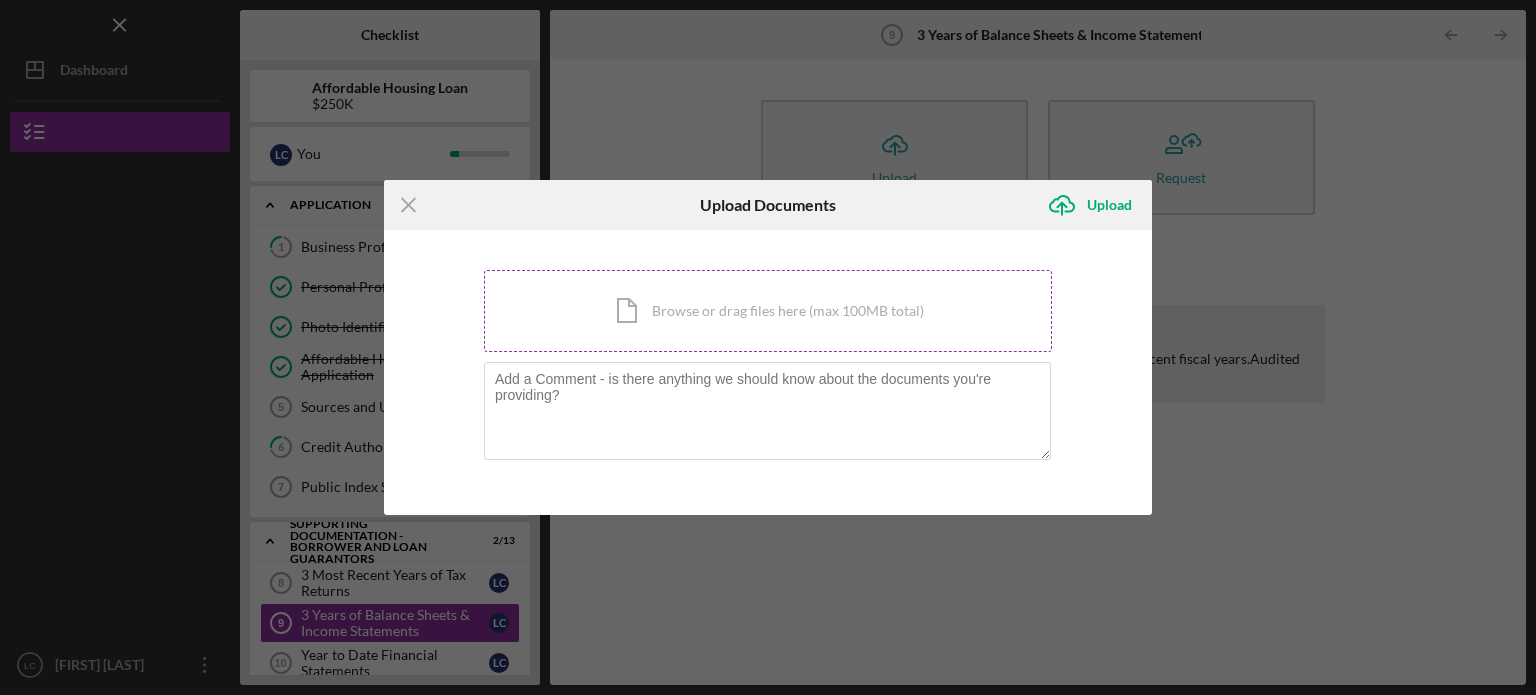 click on "Icon/Document Browse or drag files here (max 100MB total) Tap to choose files or take a photo" at bounding box center (768, 311) 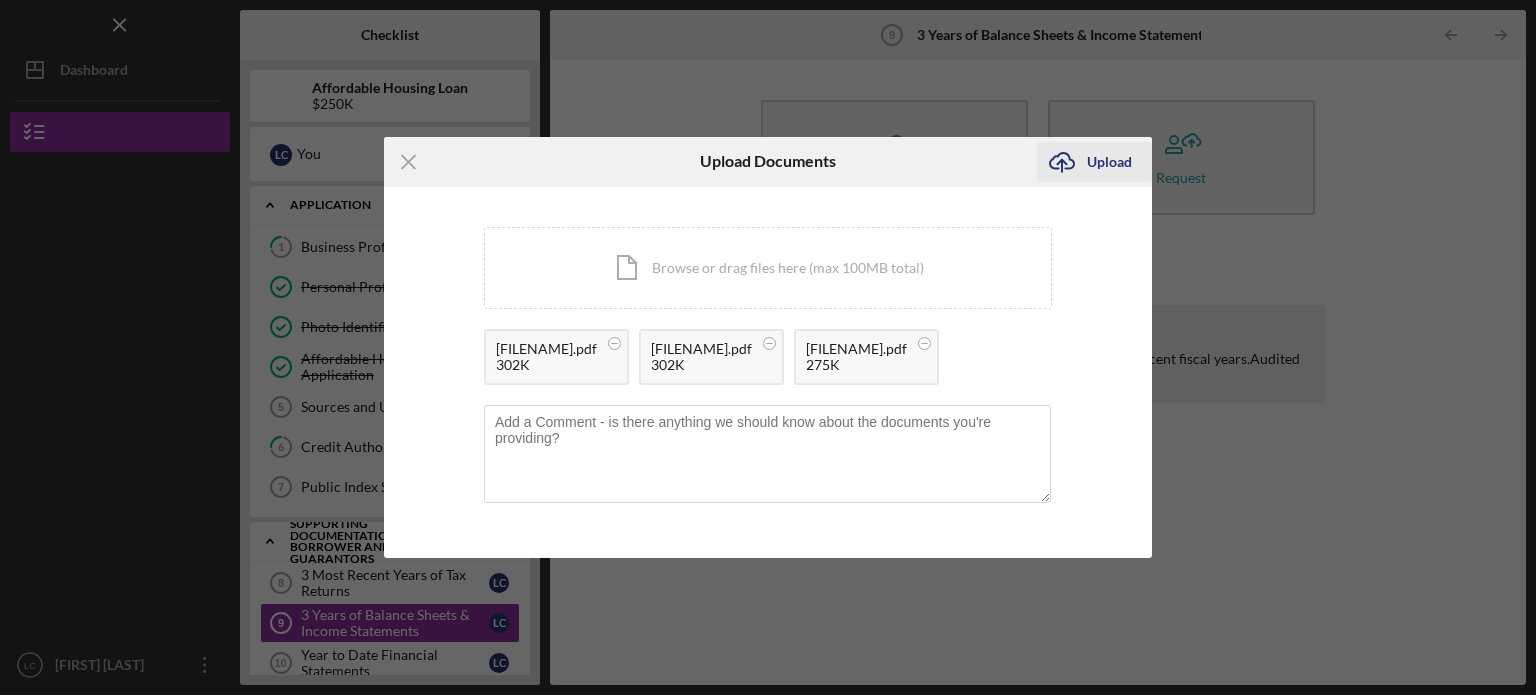 click on "Upload" at bounding box center (1109, 162) 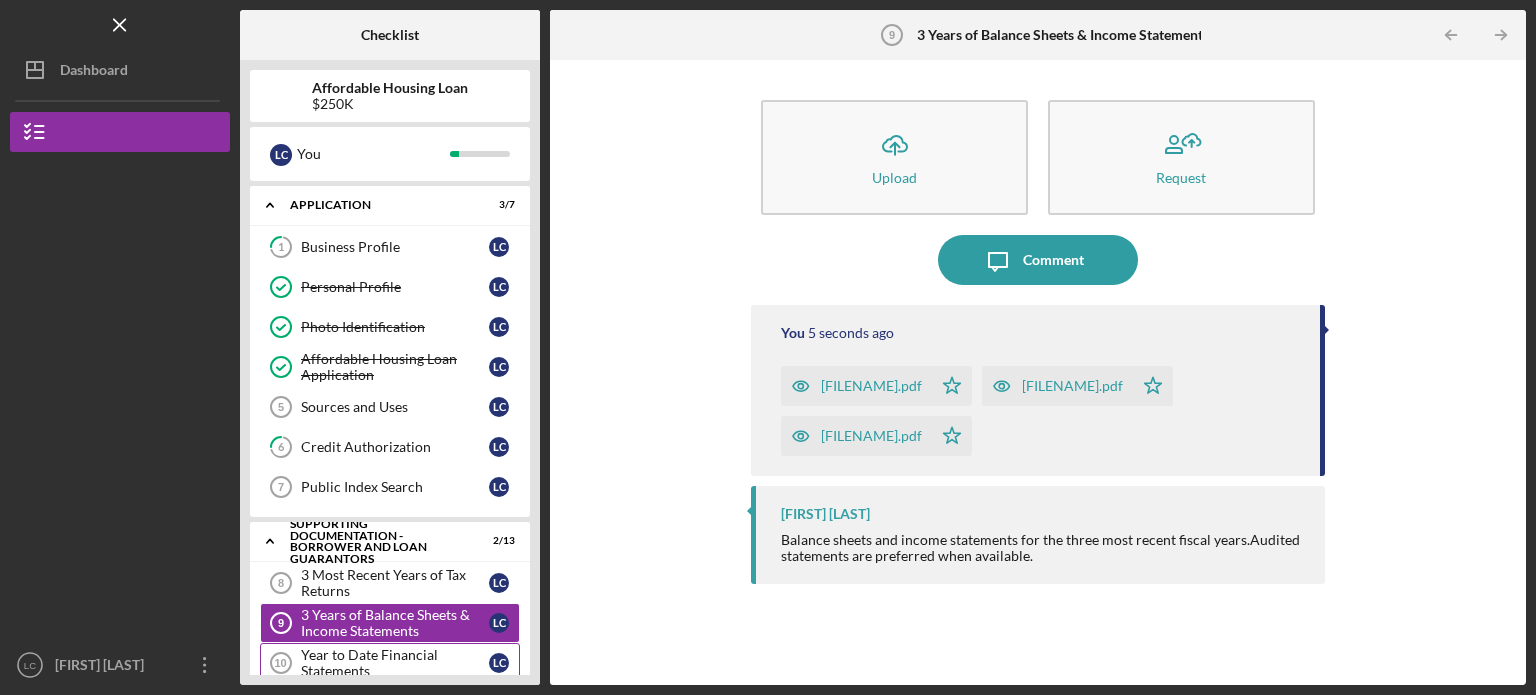 click on "Year to Date Financial Statements" at bounding box center [395, 663] 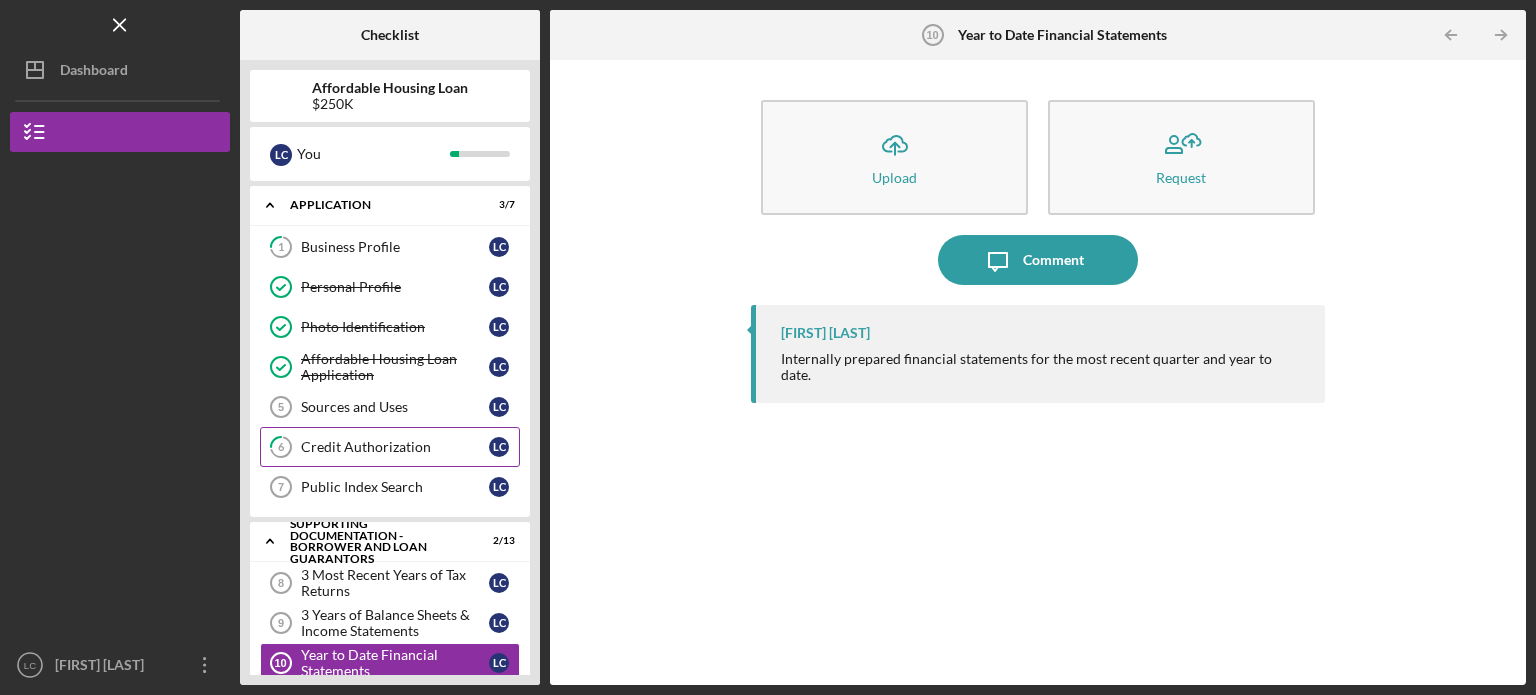 click on "6 Credit Authorization L C" at bounding box center (390, 447) 